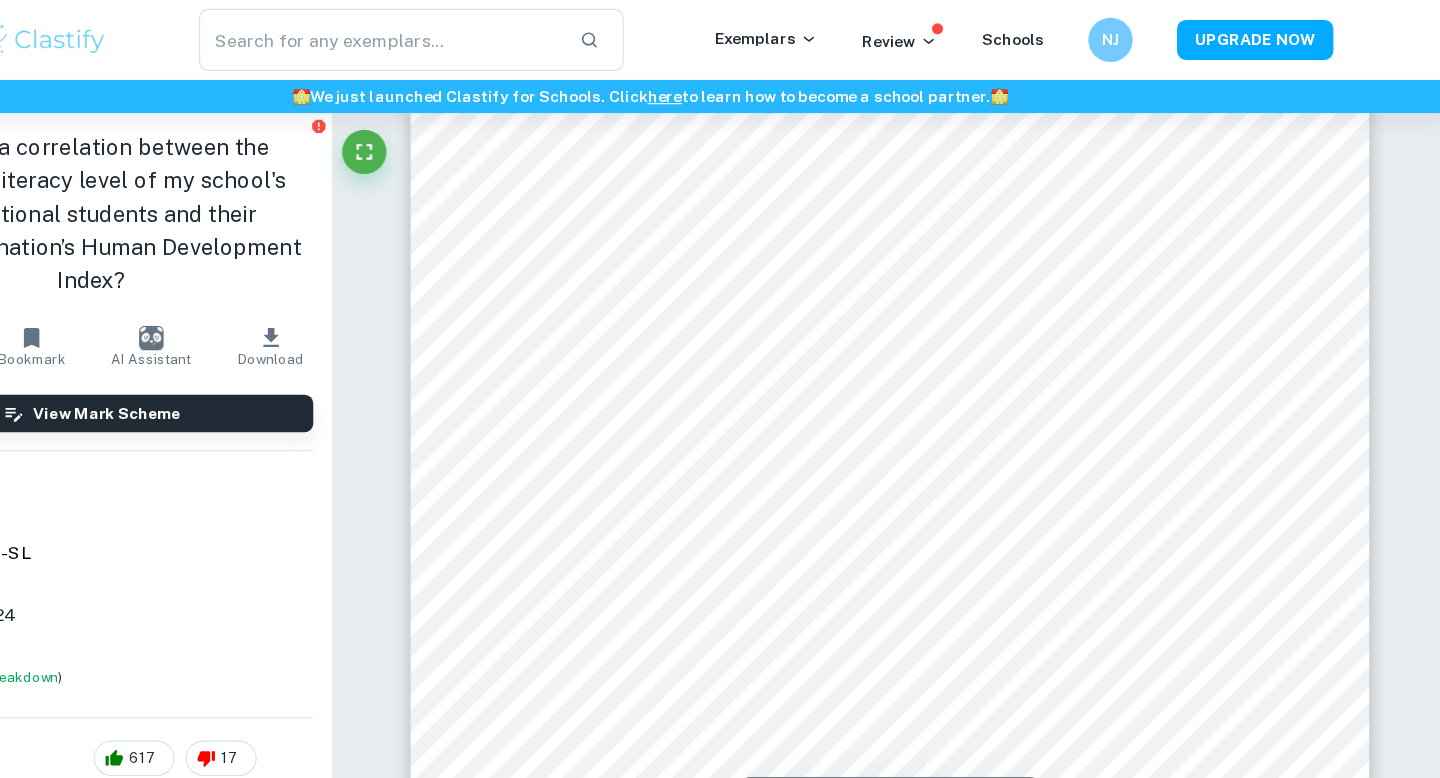 scroll, scrollTop: 14129, scrollLeft: 0, axis: vertical 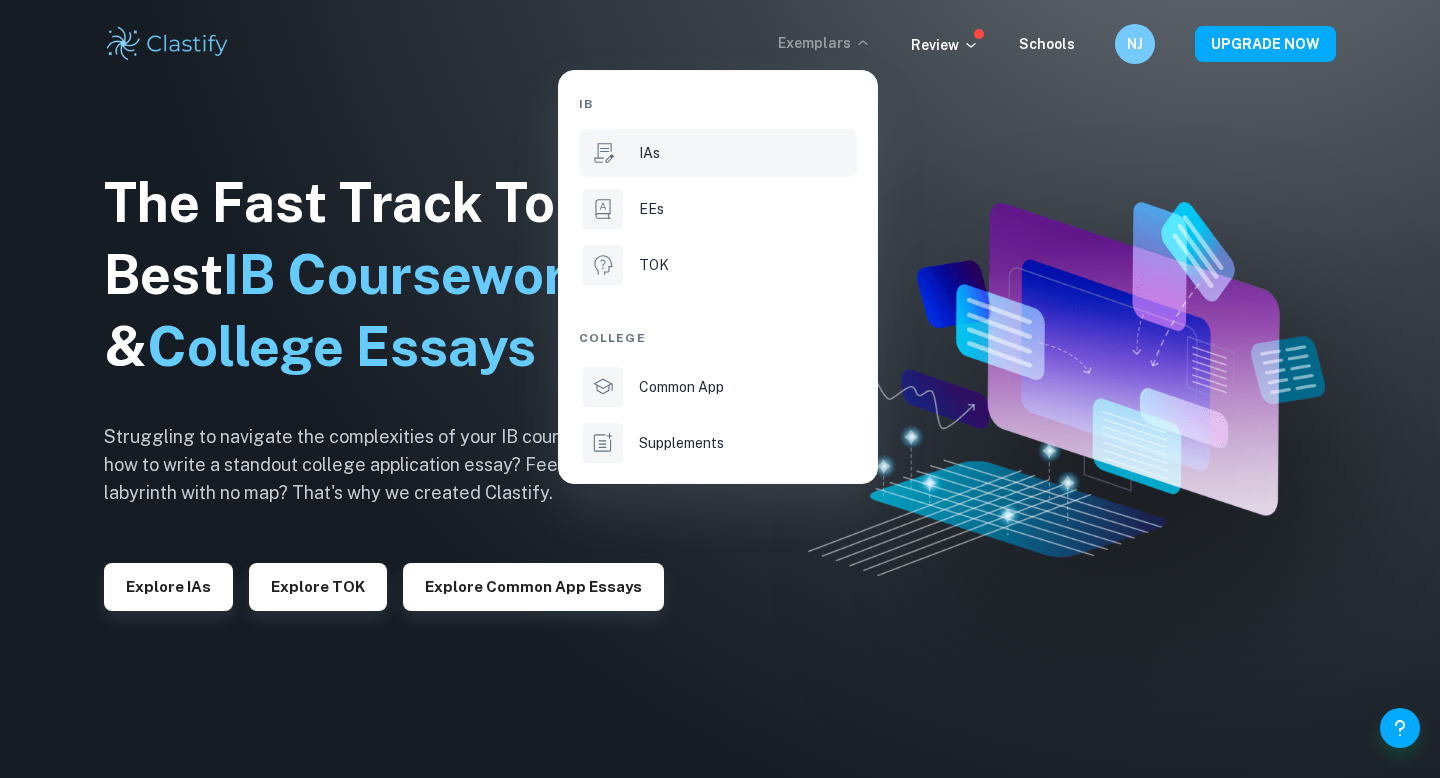 click on "IAs" at bounding box center (746, 153) 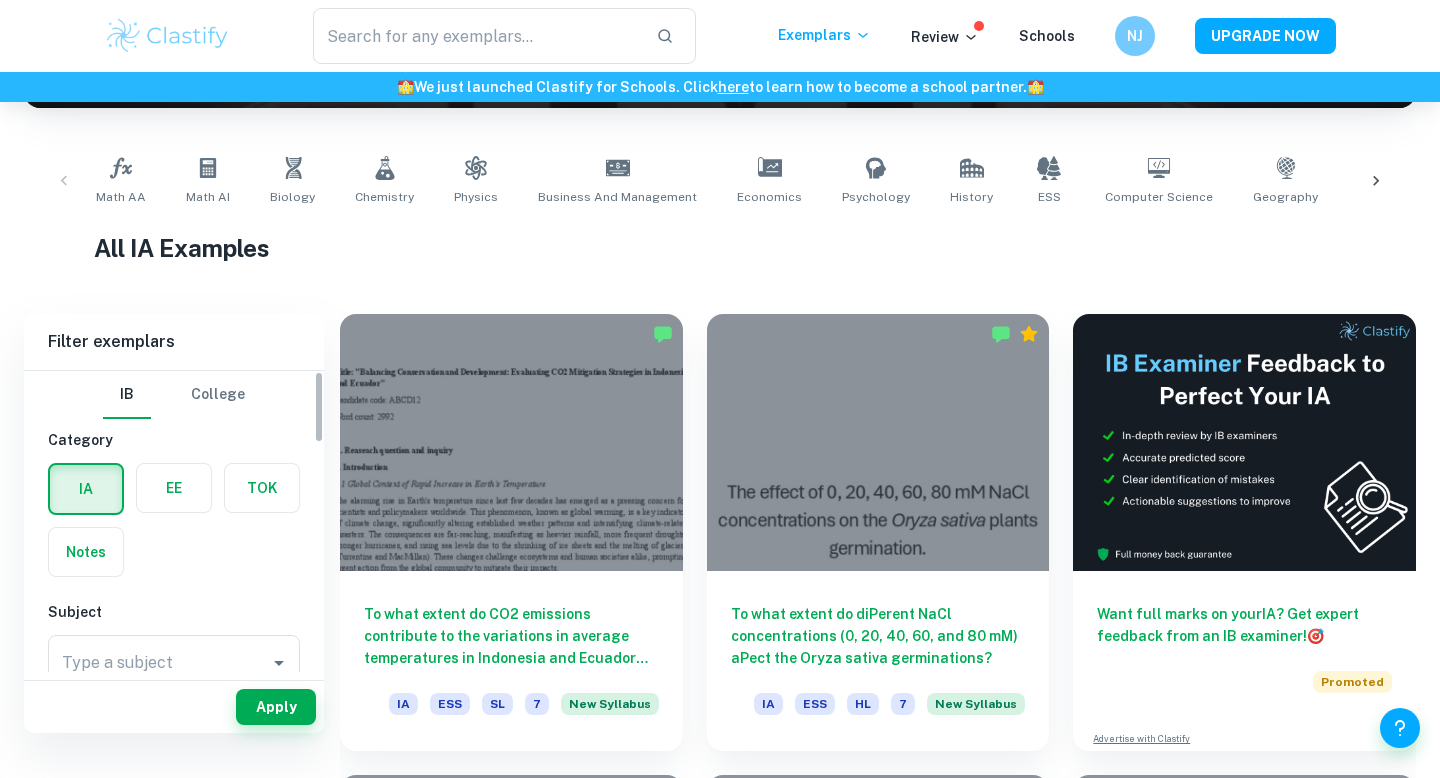 scroll, scrollTop: 398, scrollLeft: 0, axis: vertical 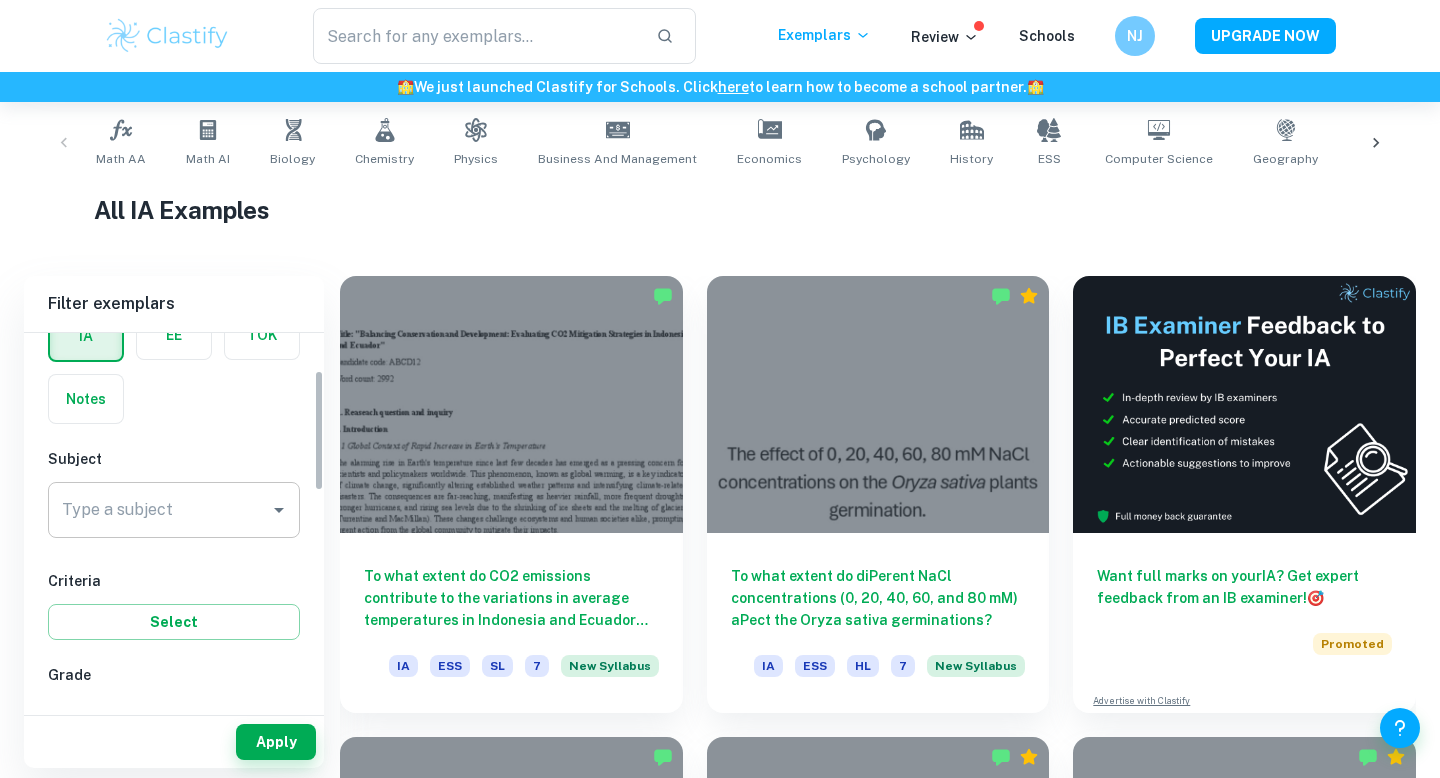 click on "Type a subject" at bounding box center [159, 510] 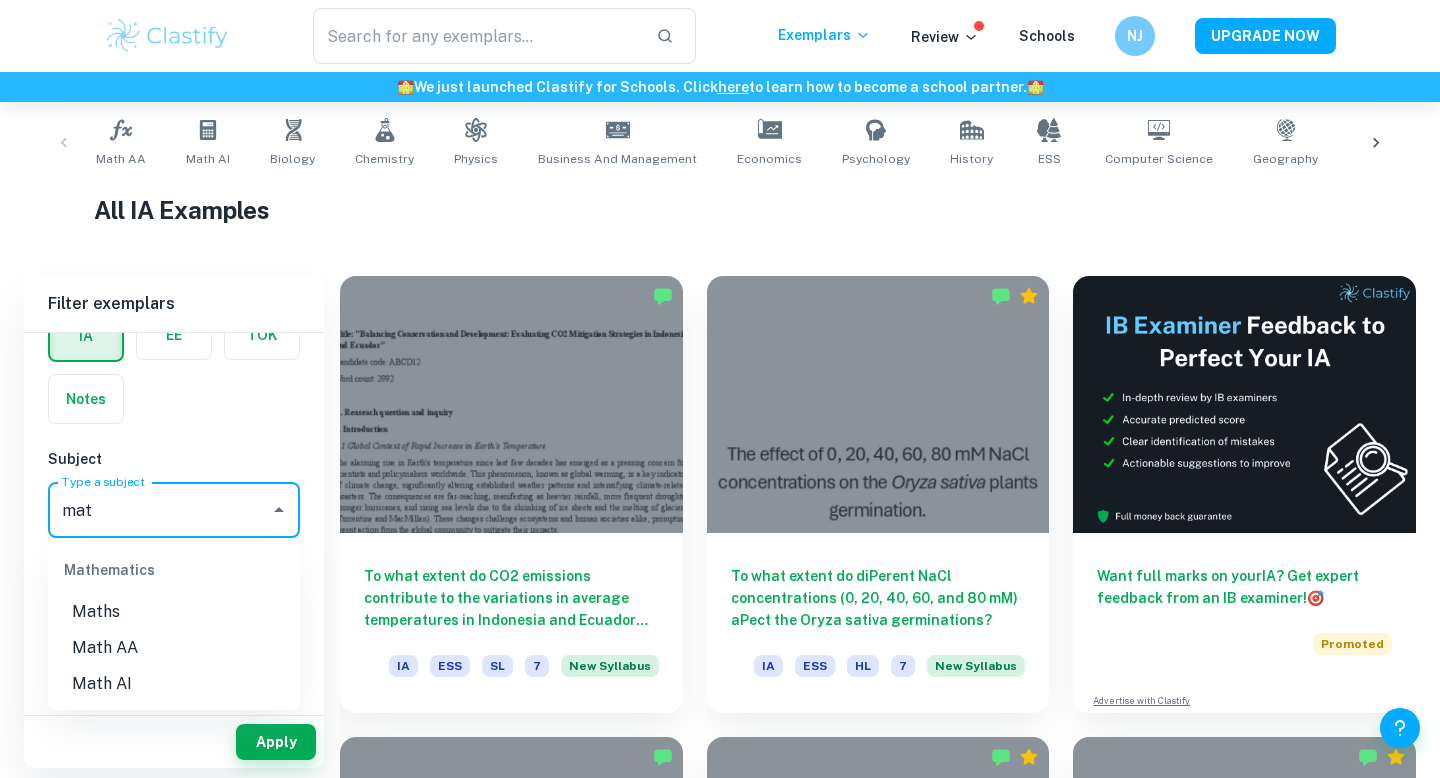 click on "Math AI" at bounding box center [174, 684] 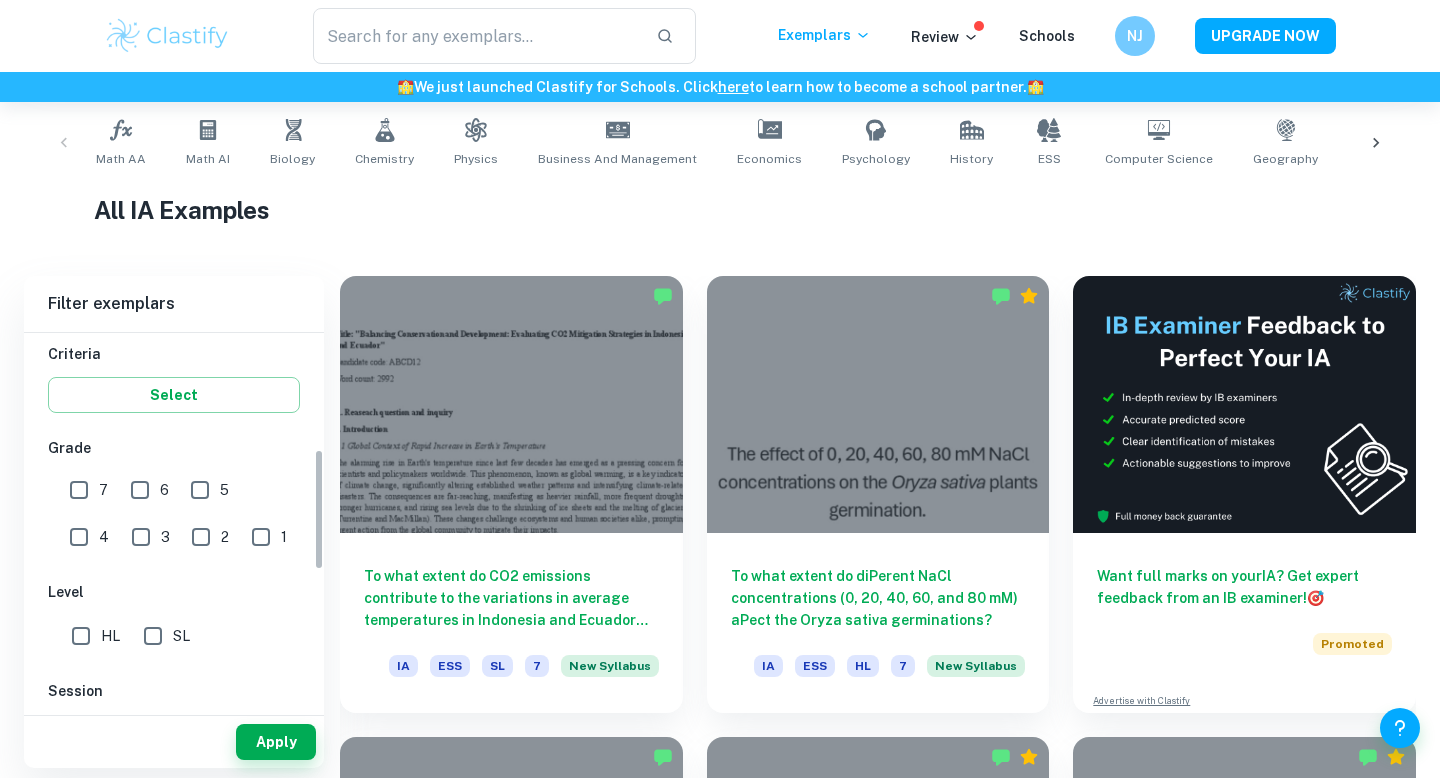 scroll, scrollTop: 383, scrollLeft: 0, axis: vertical 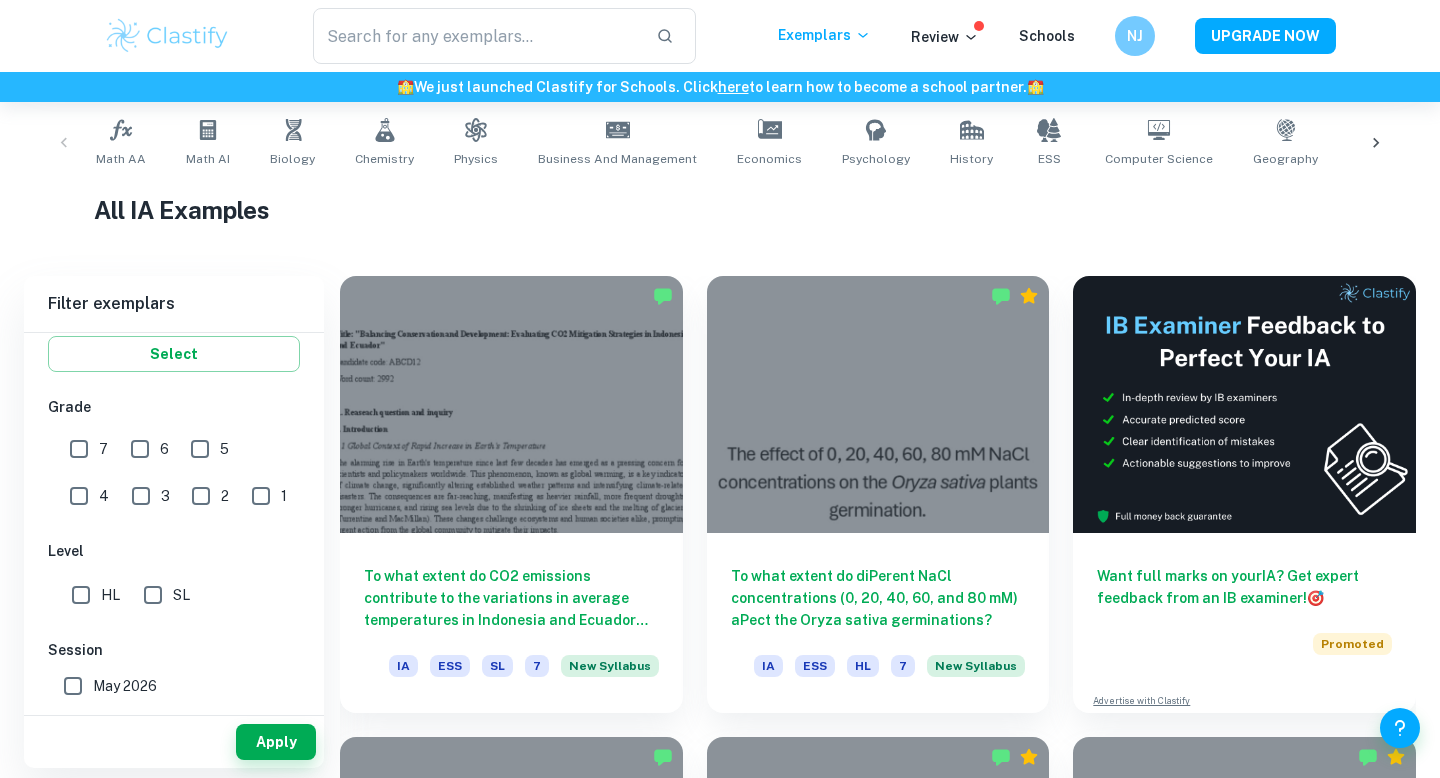 type on "Math AI" 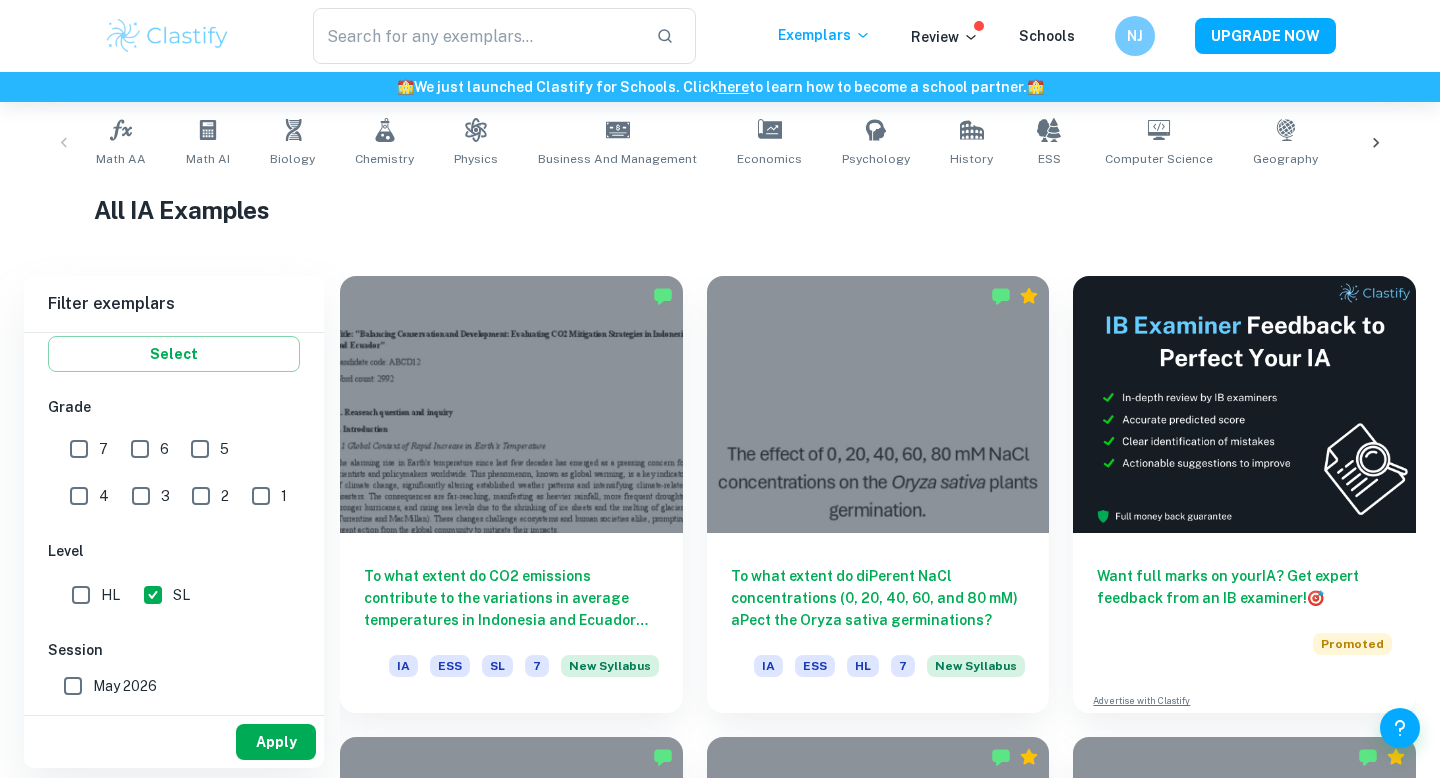 click on "Apply" at bounding box center [276, 742] 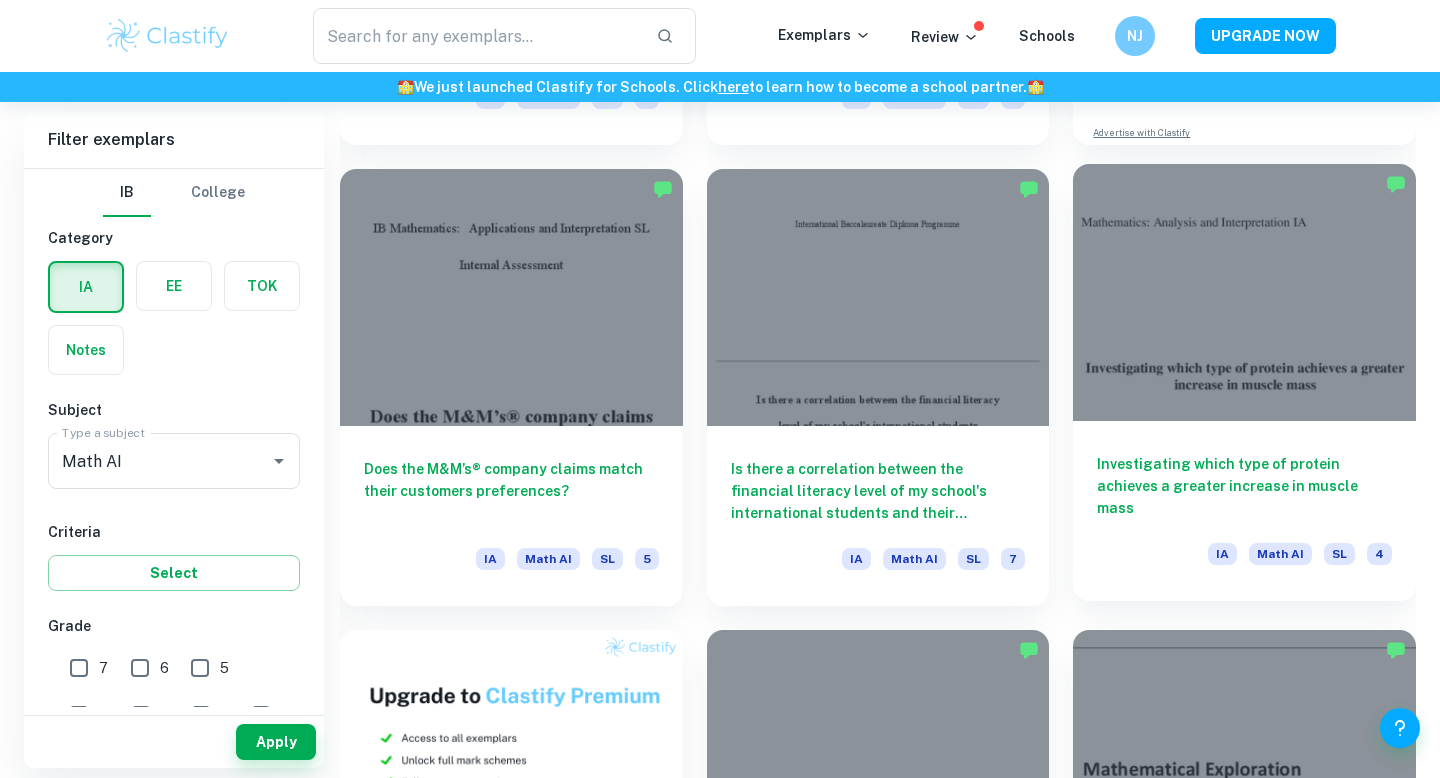 scroll, scrollTop: 939, scrollLeft: 0, axis: vertical 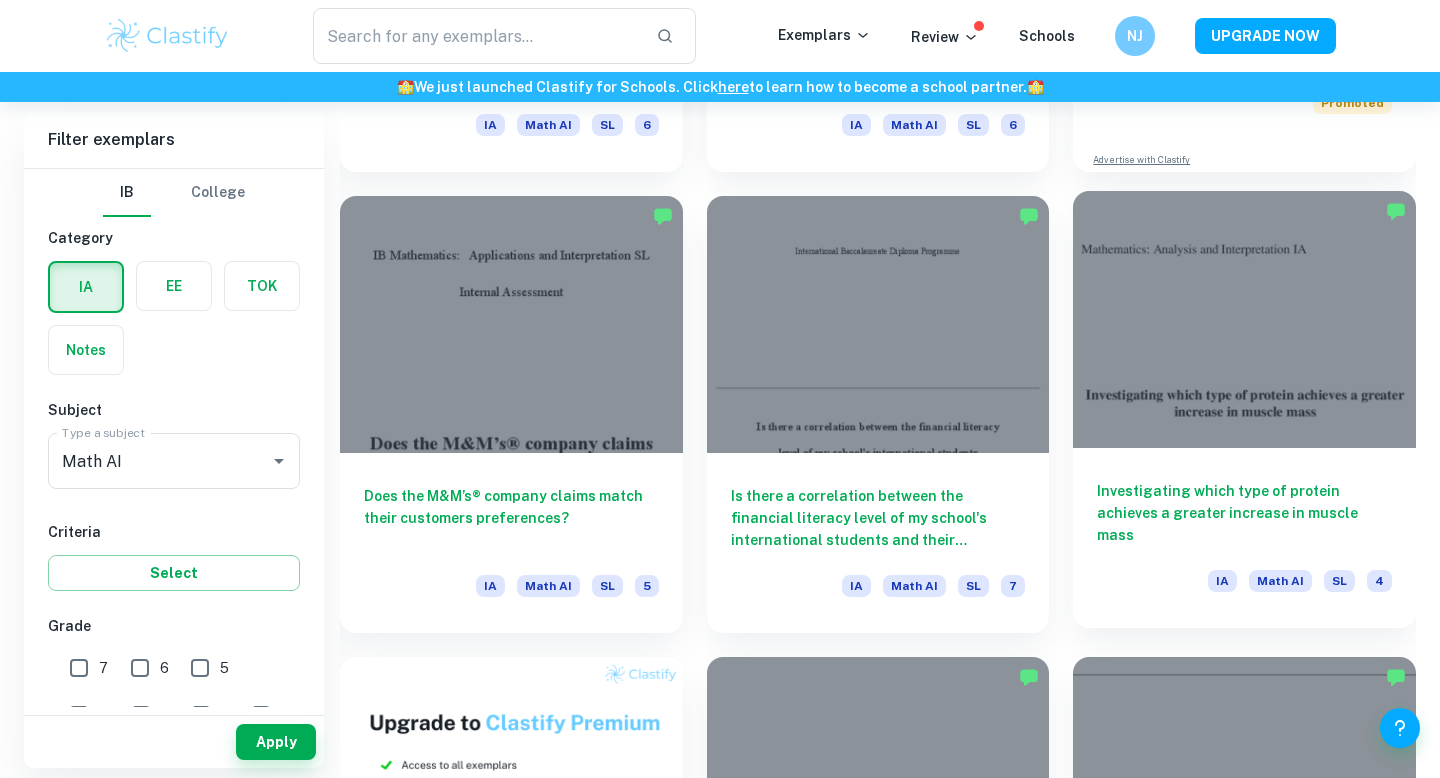 click at bounding box center [1244, 319] 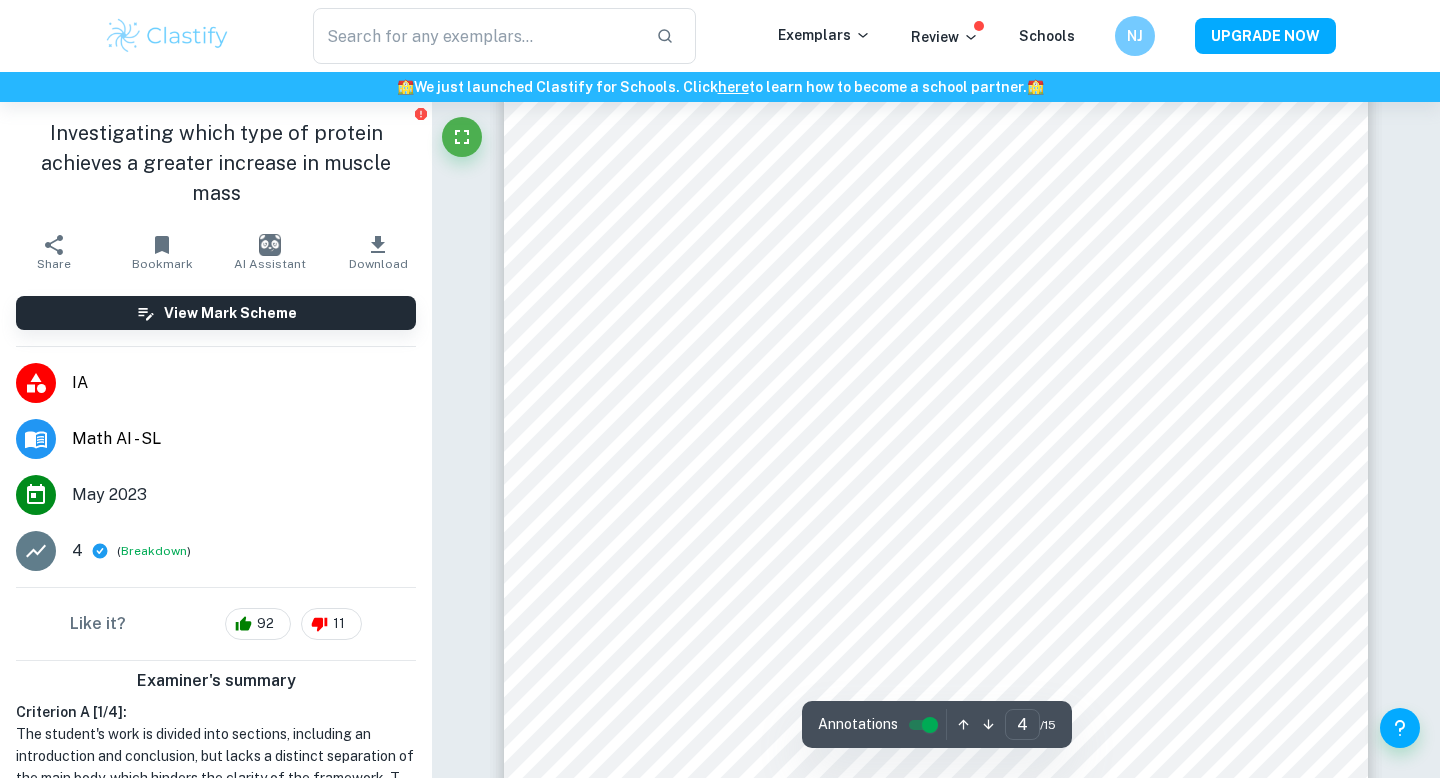 scroll, scrollTop: 3892, scrollLeft: 0, axis: vertical 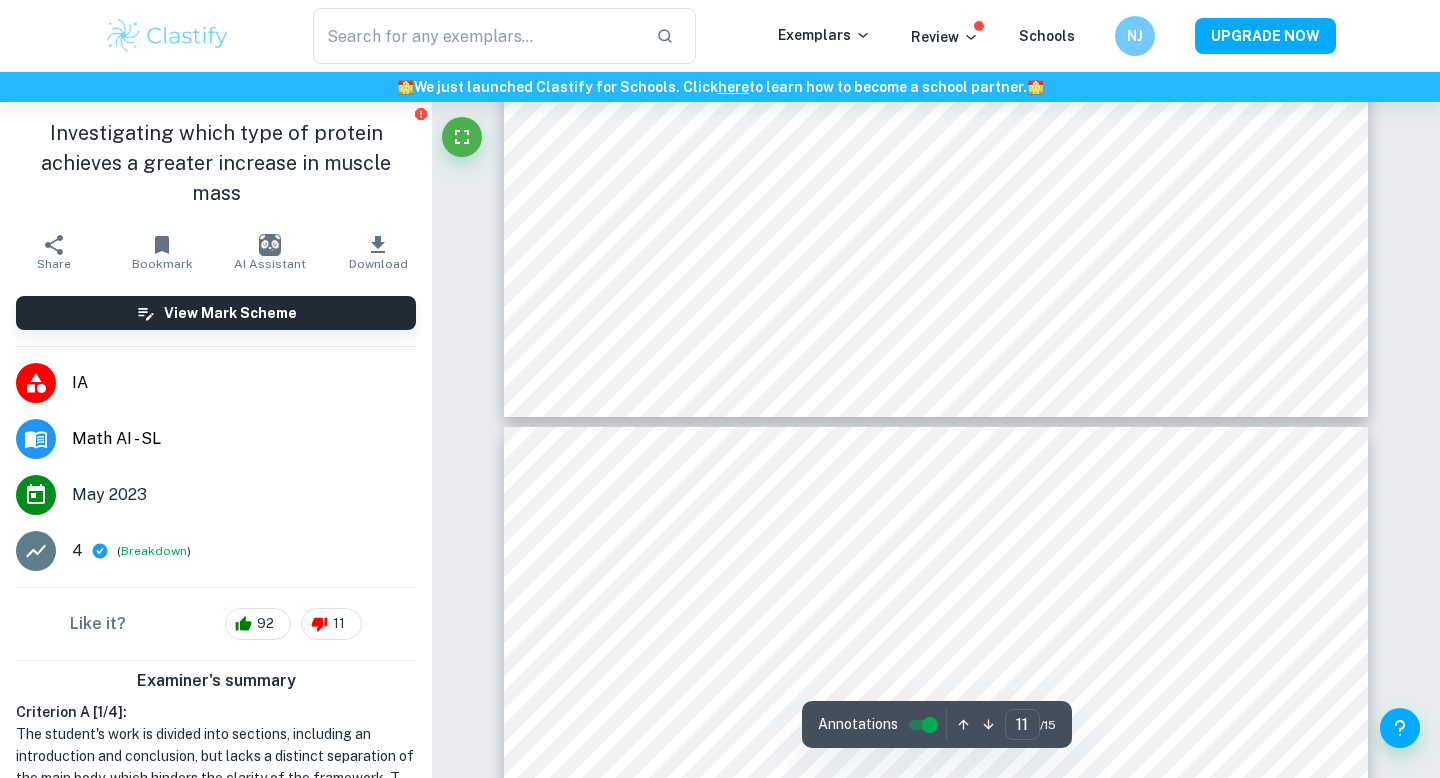 type on "12" 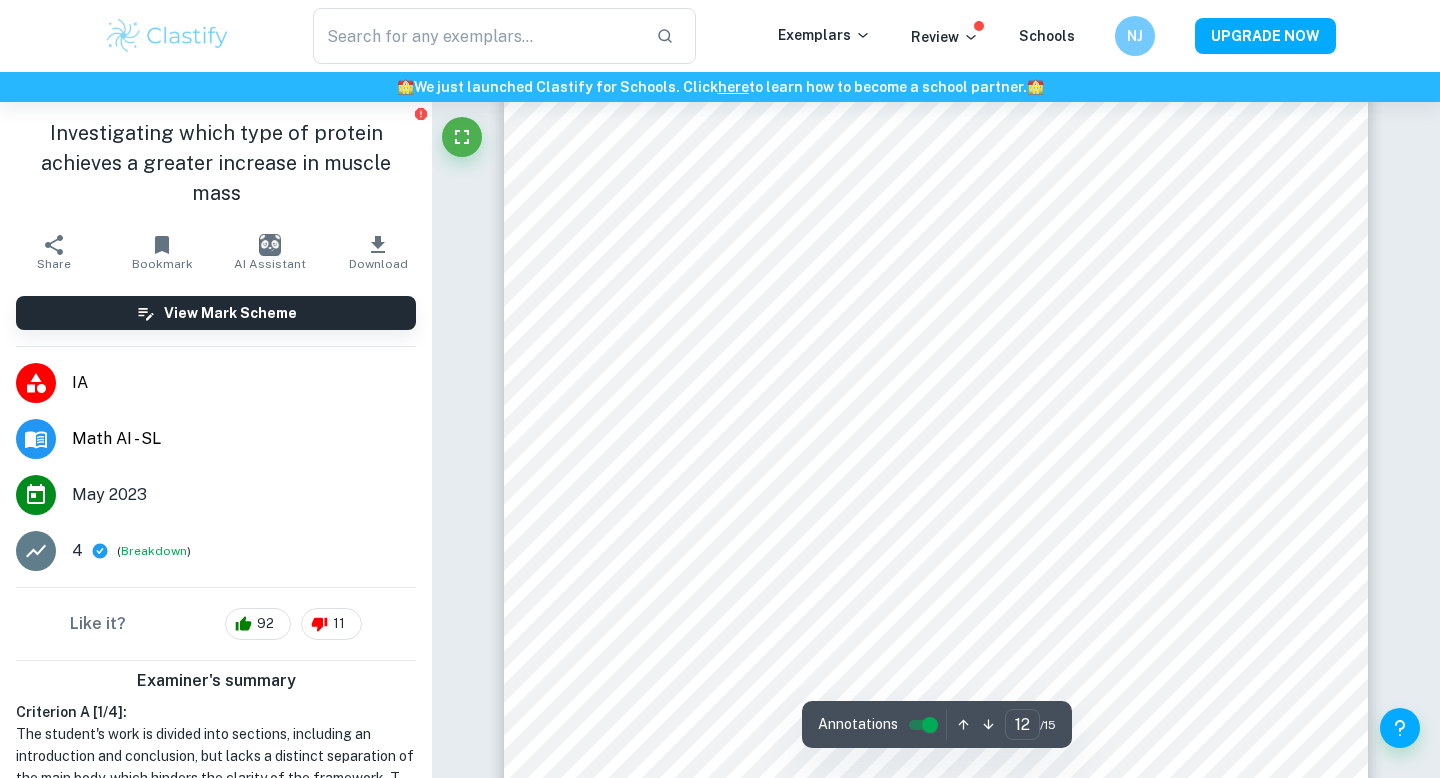 scroll, scrollTop: 13080, scrollLeft: 0, axis: vertical 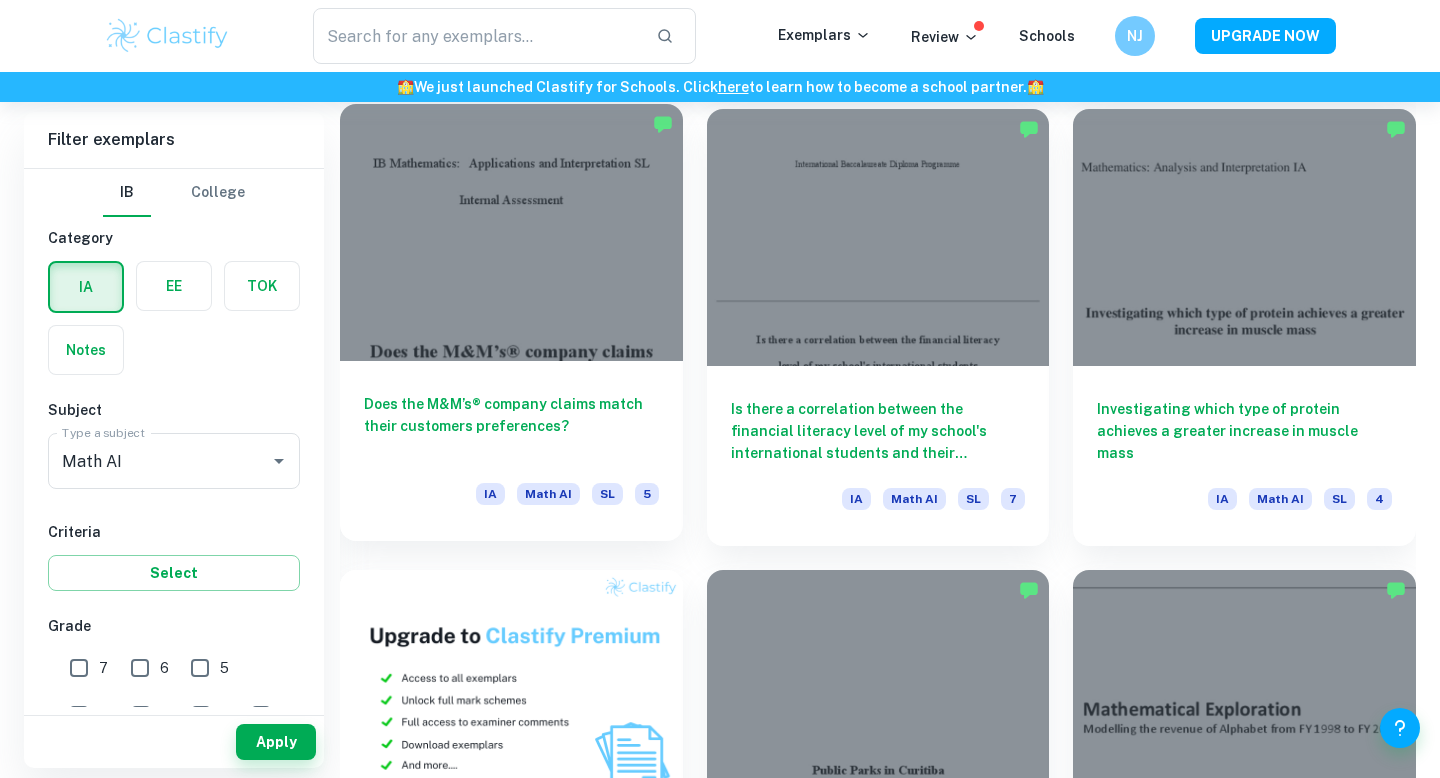 click at bounding box center [511, 232] 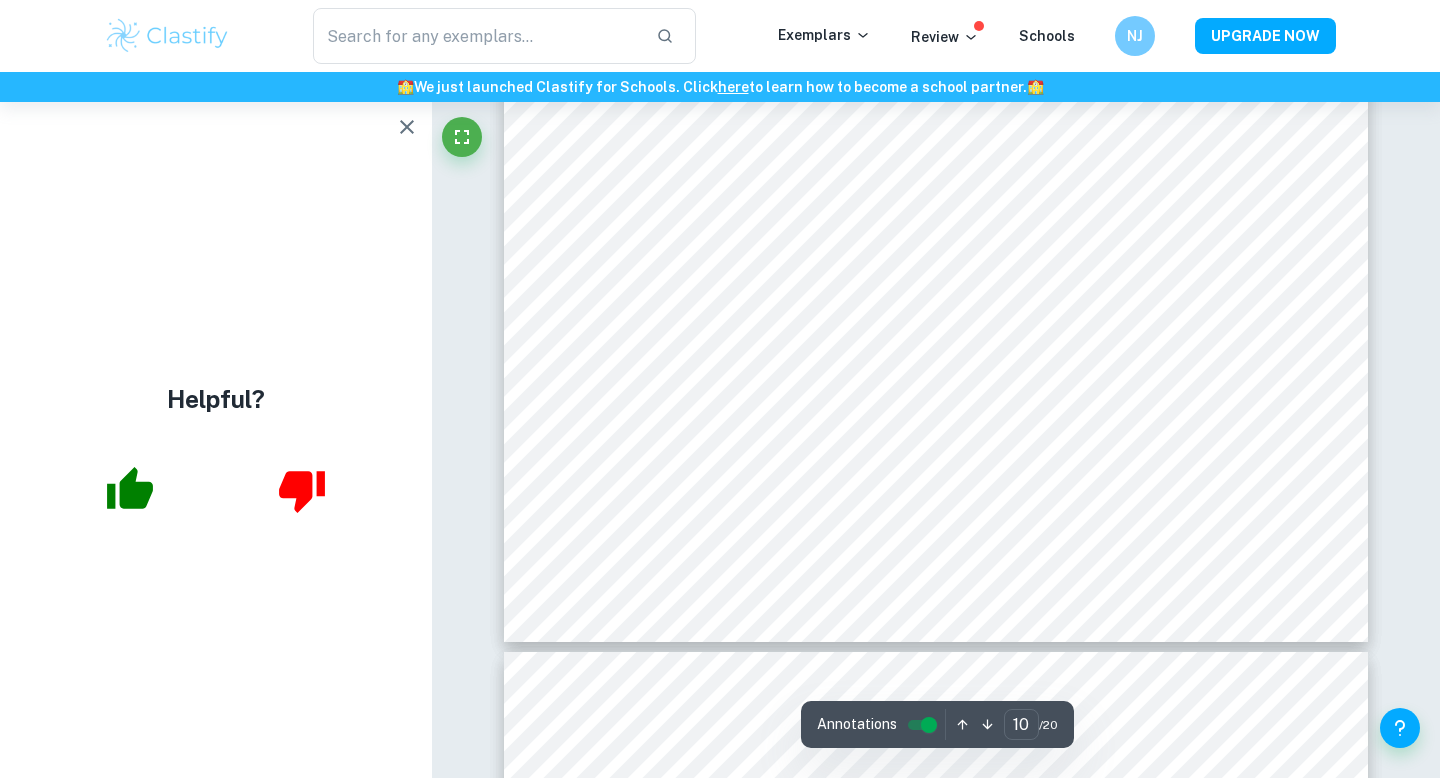 scroll, scrollTop: 12216, scrollLeft: 0, axis: vertical 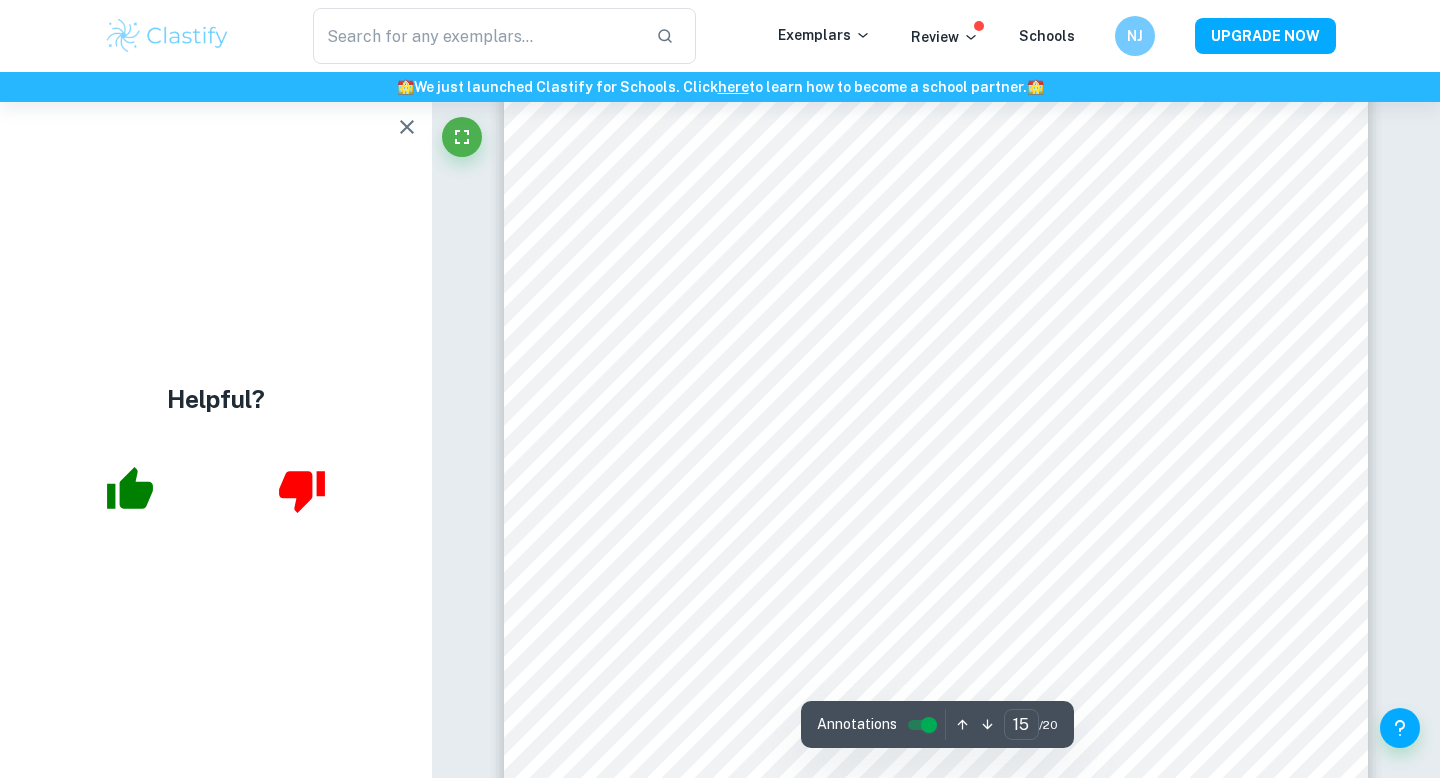 type on "16" 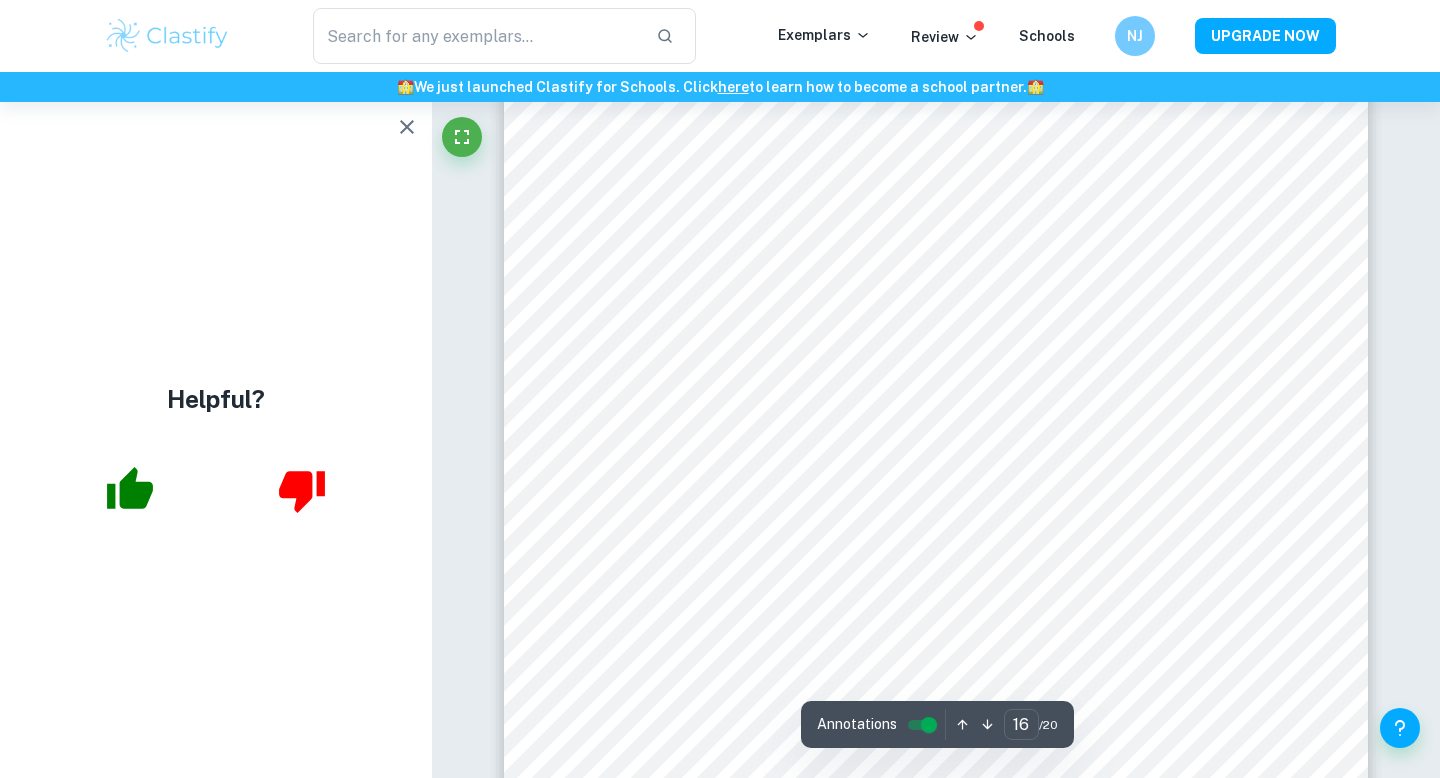 scroll, scrollTop: 19812, scrollLeft: 0, axis: vertical 